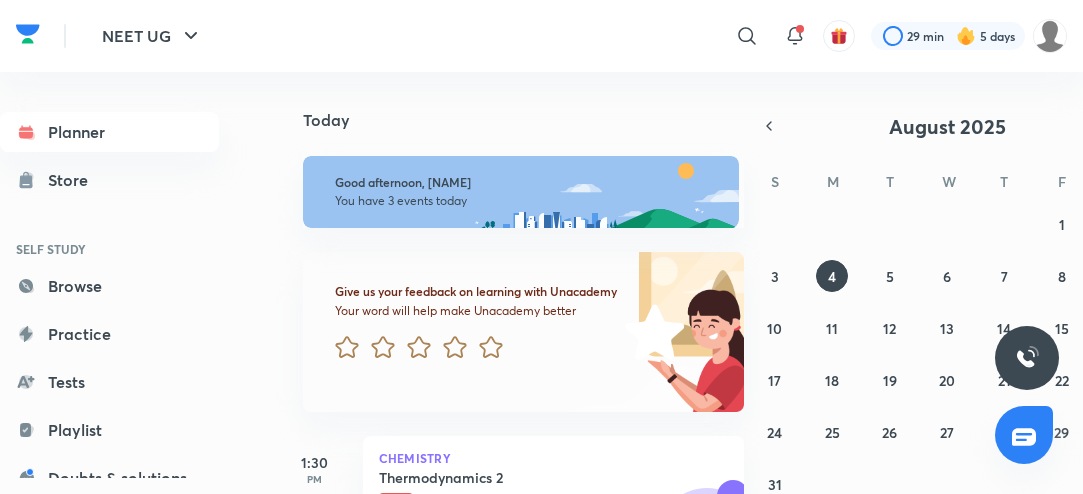 scroll, scrollTop: 0, scrollLeft: 0, axis: both 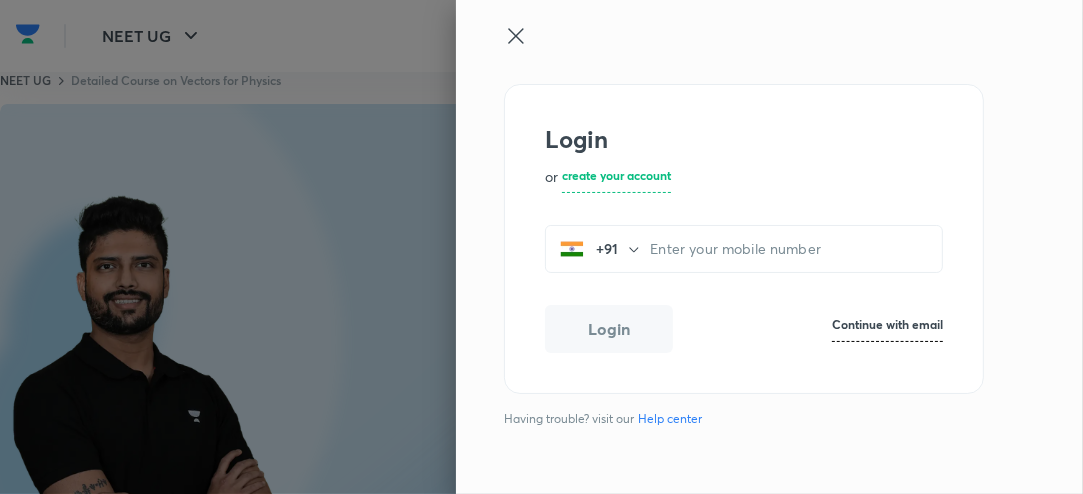 click 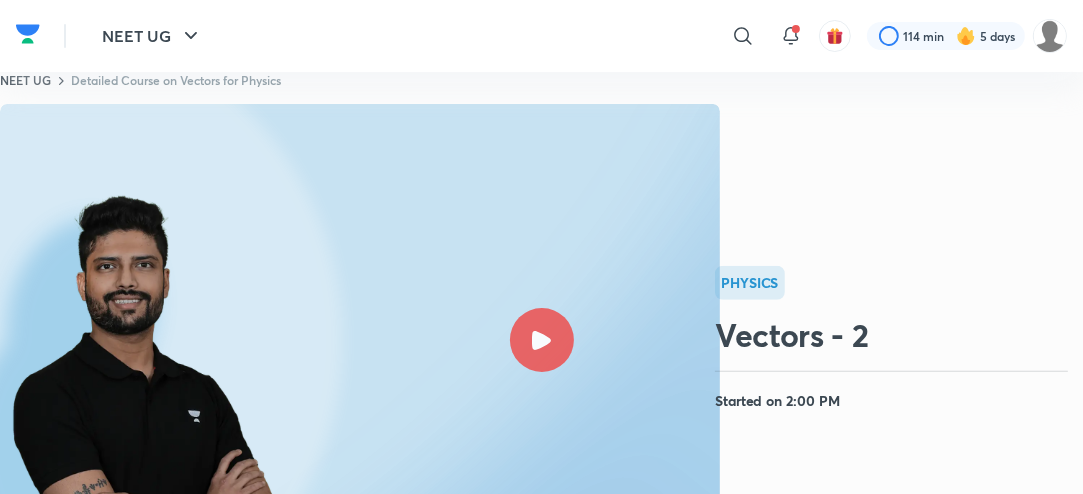 click 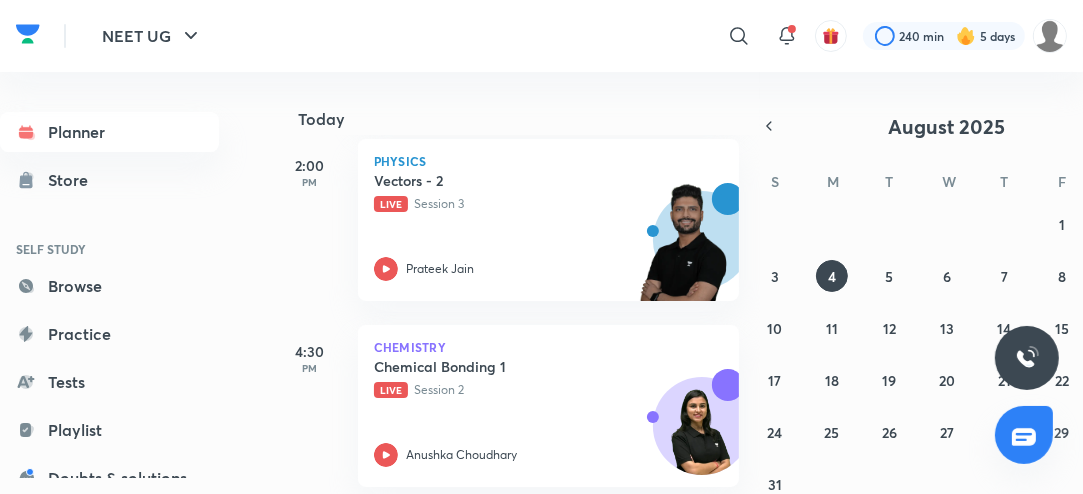 scroll, scrollTop: 492, scrollLeft: 5, axis: both 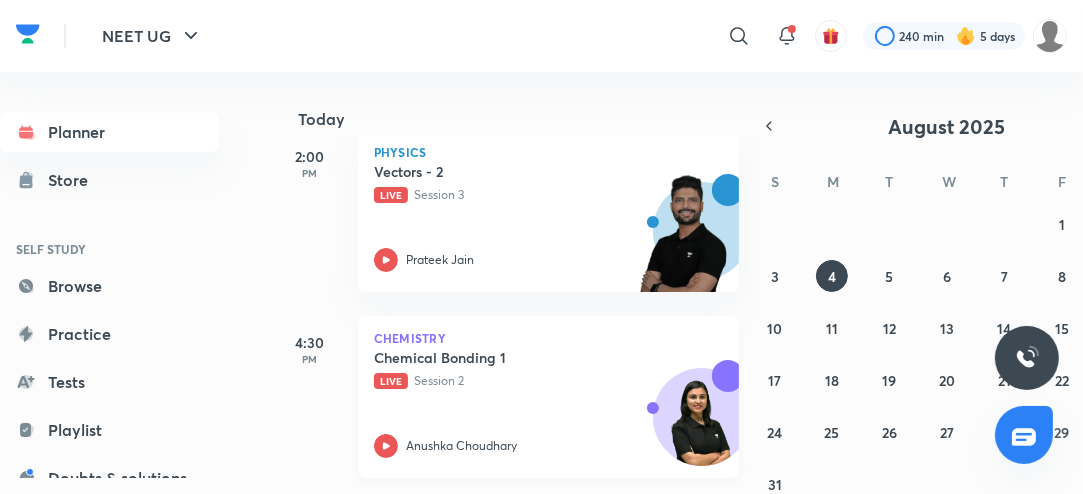 click 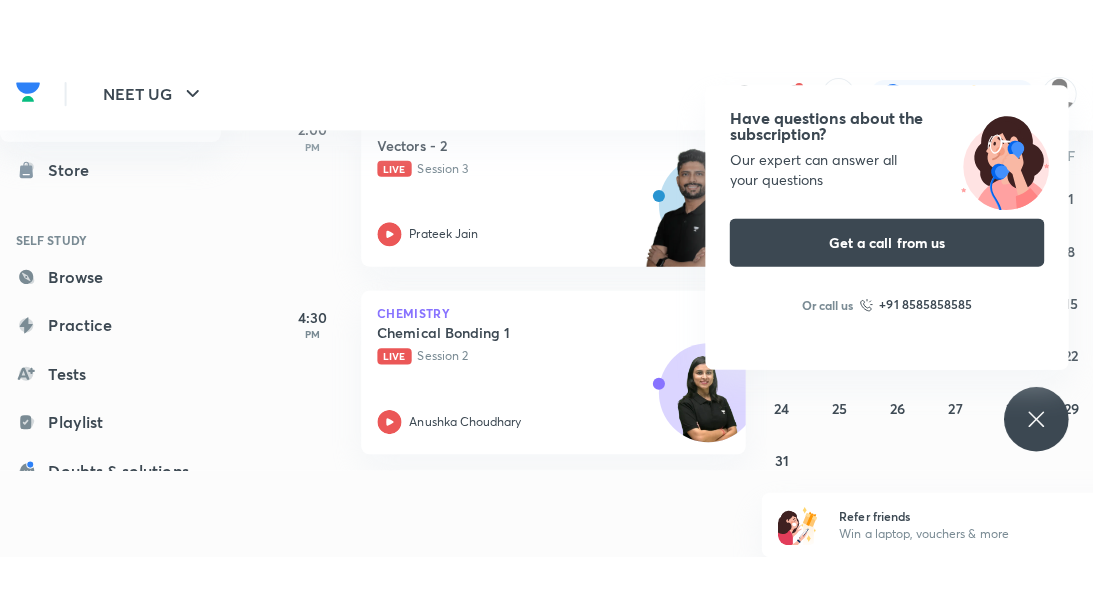 scroll, scrollTop: 12, scrollLeft: 0, axis: vertical 